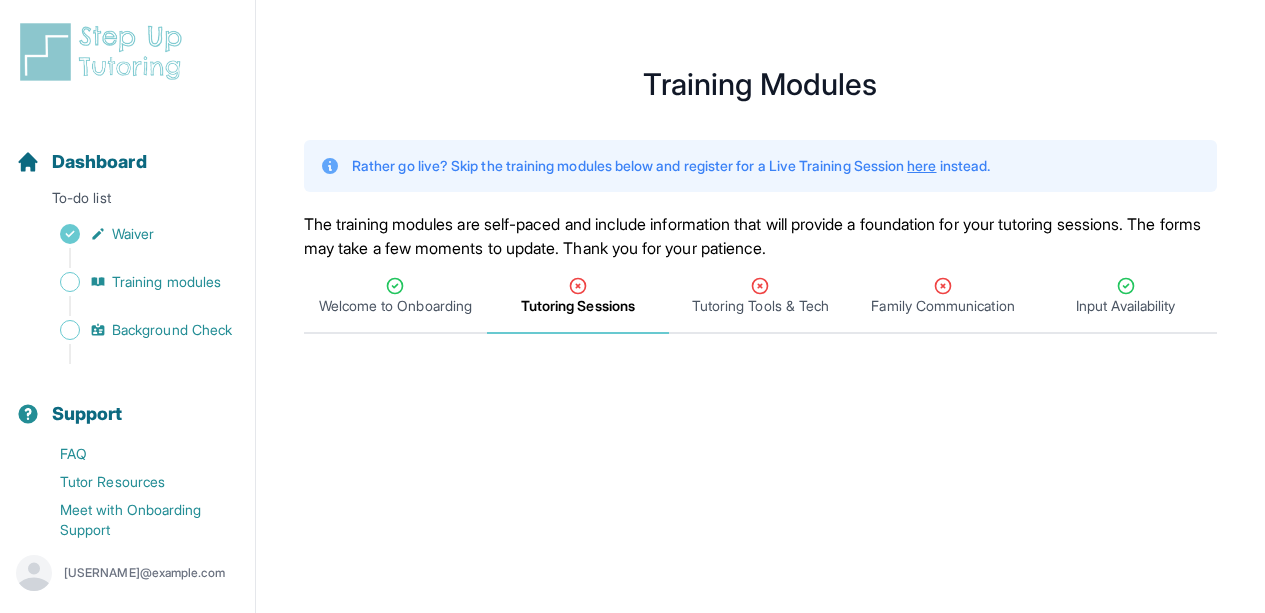 scroll, scrollTop: 261, scrollLeft: 0, axis: vertical 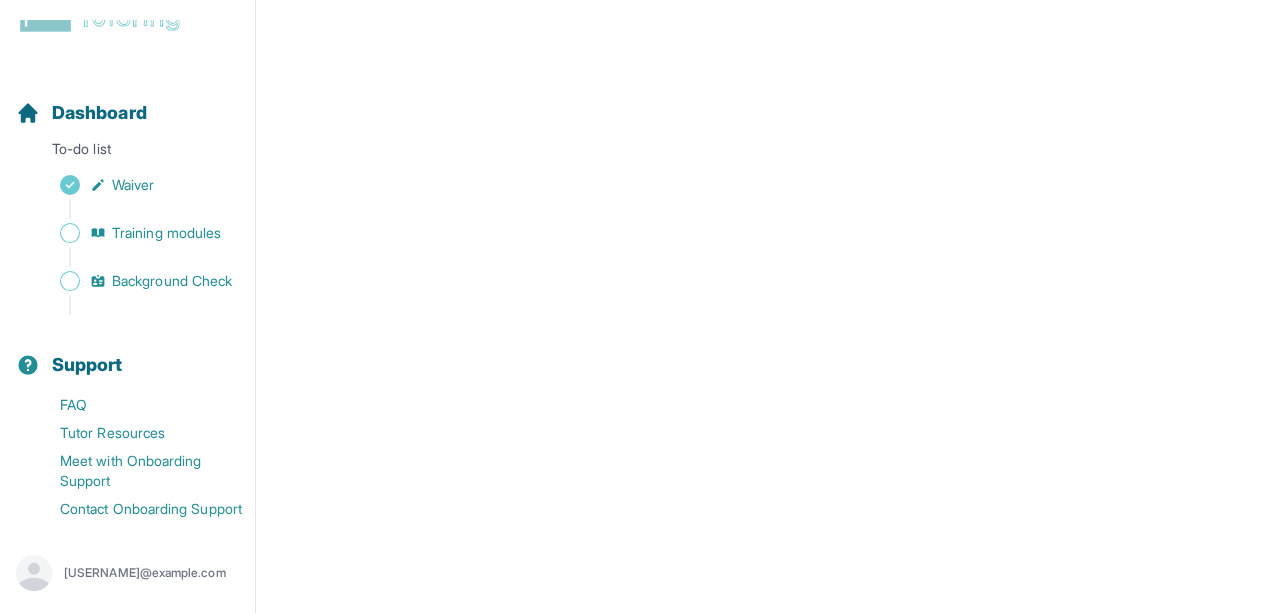 click at bounding box center (131, 257) 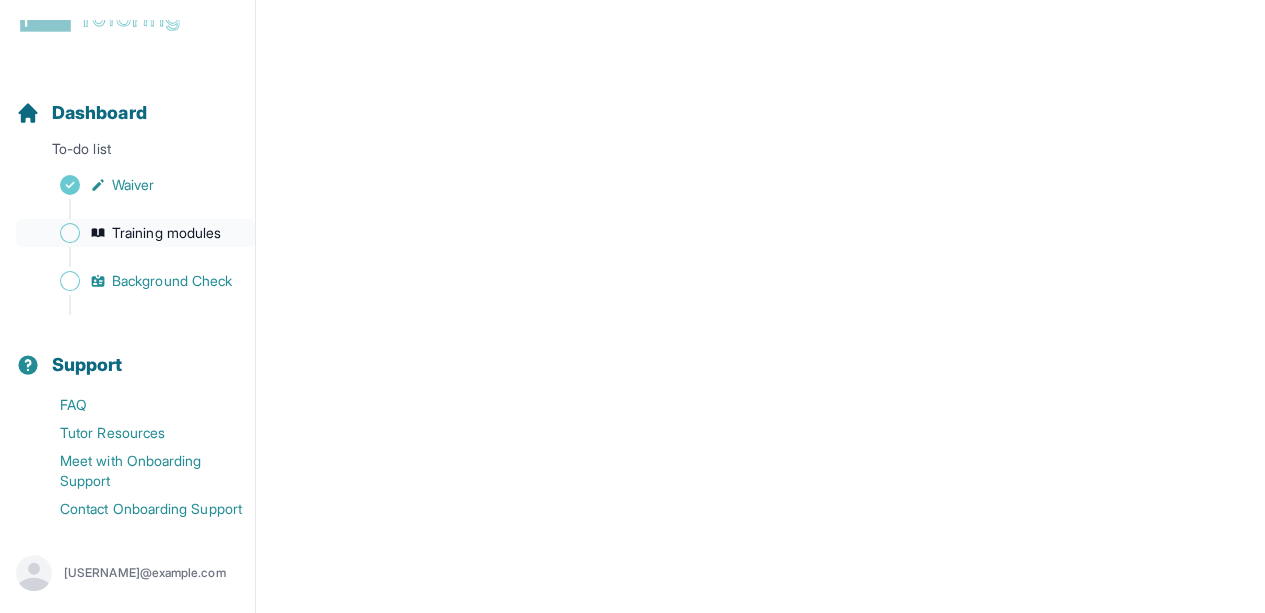 click on "Training modules" at bounding box center [166, 233] 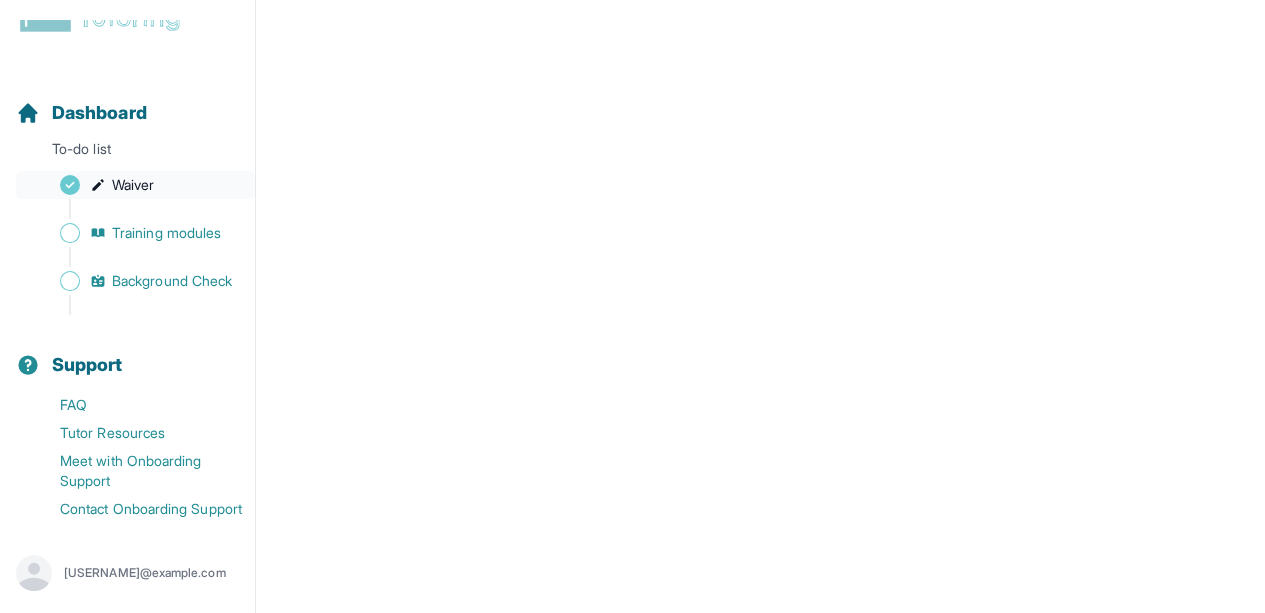 click on "Waiver" at bounding box center [133, 185] 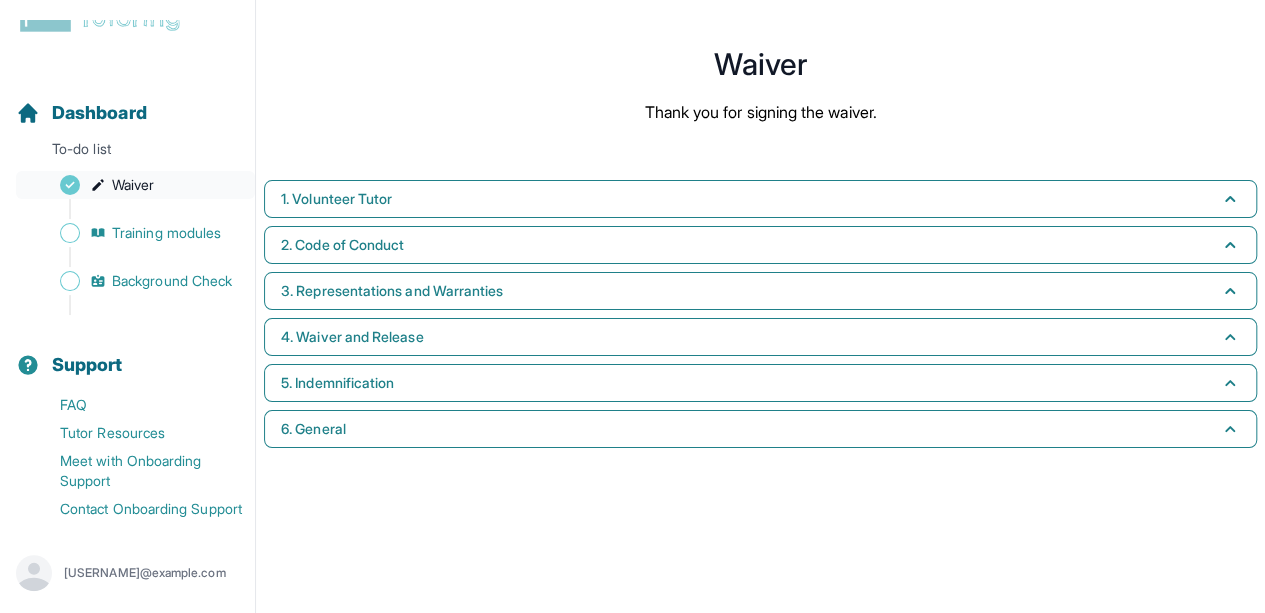 scroll, scrollTop: 0, scrollLeft: 0, axis: both 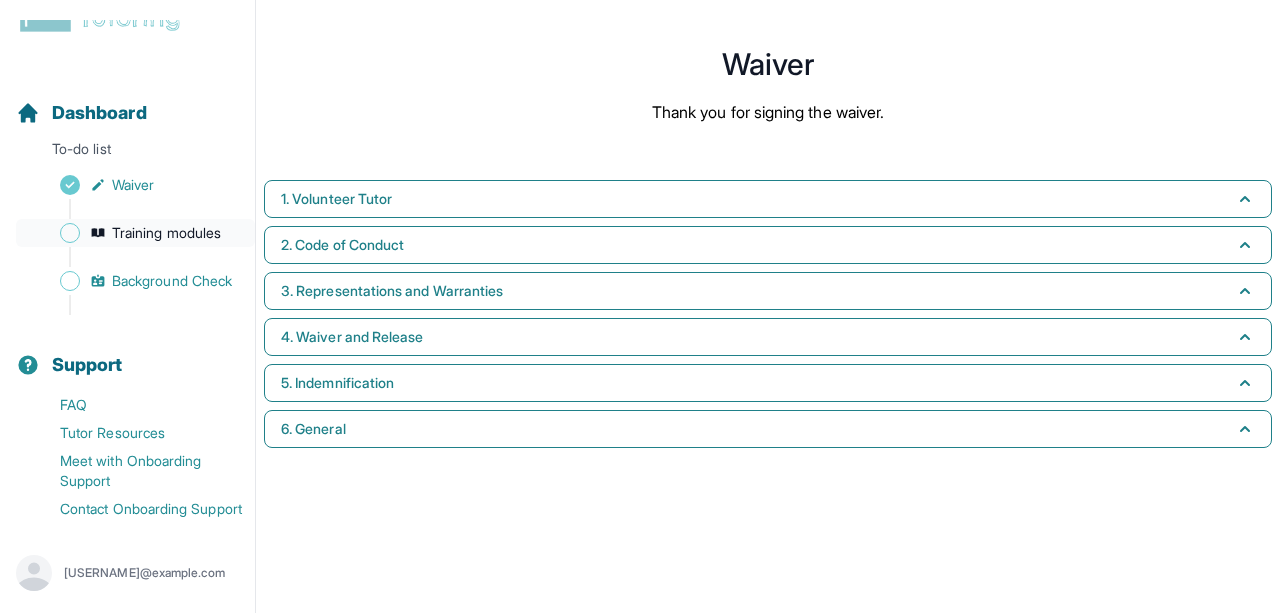 click on "Training modules" at bounding box center (166, 233) 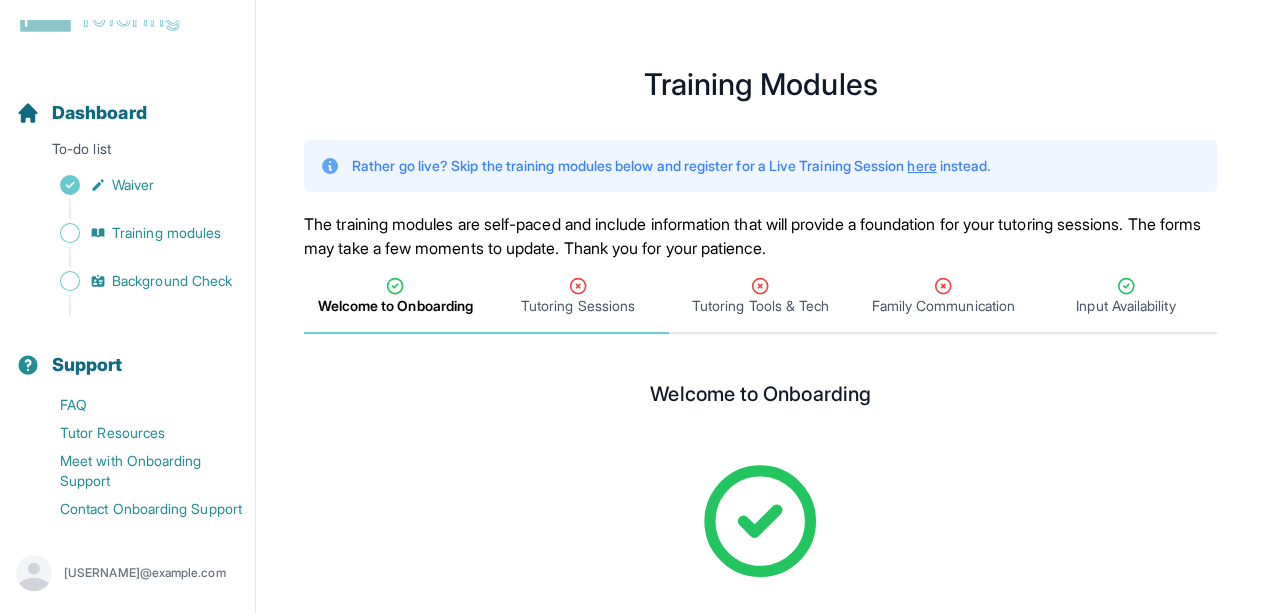click on "Tutoring Sessions" at bounding box center (578, 306) 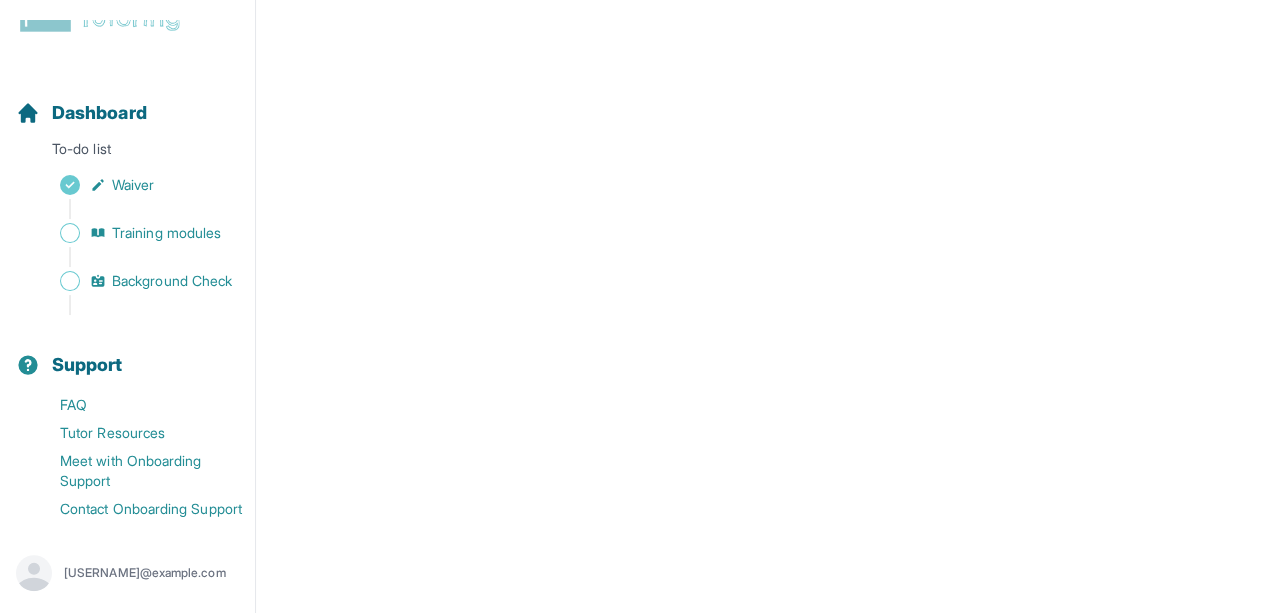 scroll, scrollTop: 954, scrollLeft: 0, axis: vertical 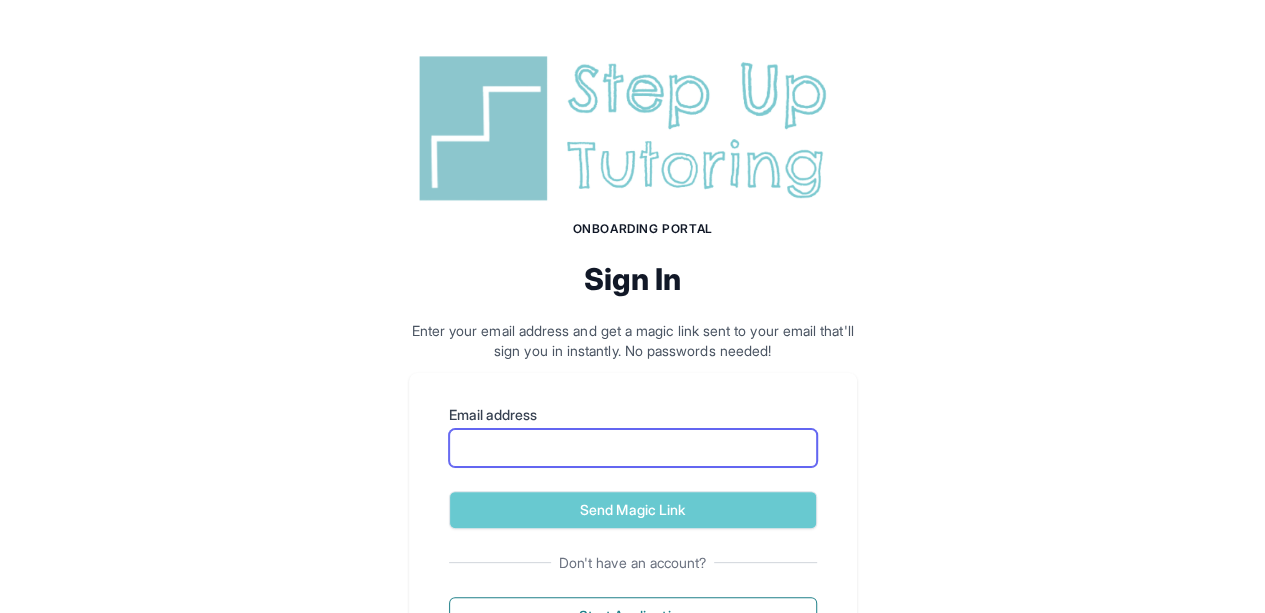click on "Email address" at bounding box center [633, 448] 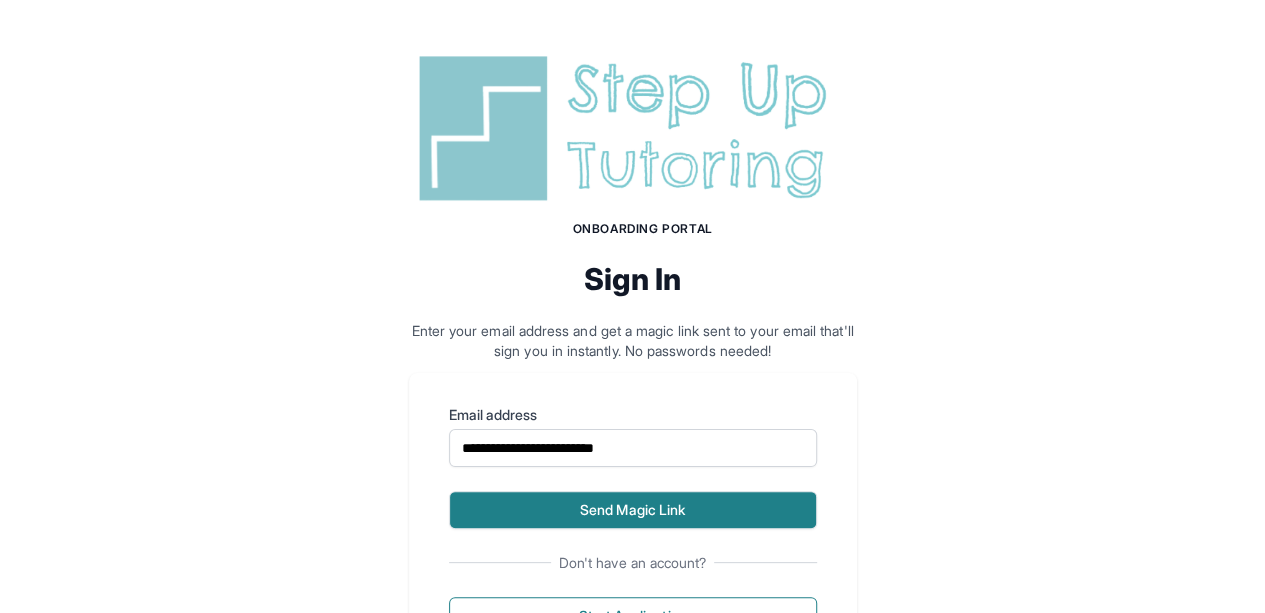 click on "Send Magic Link" at bounding box center [633, 510] 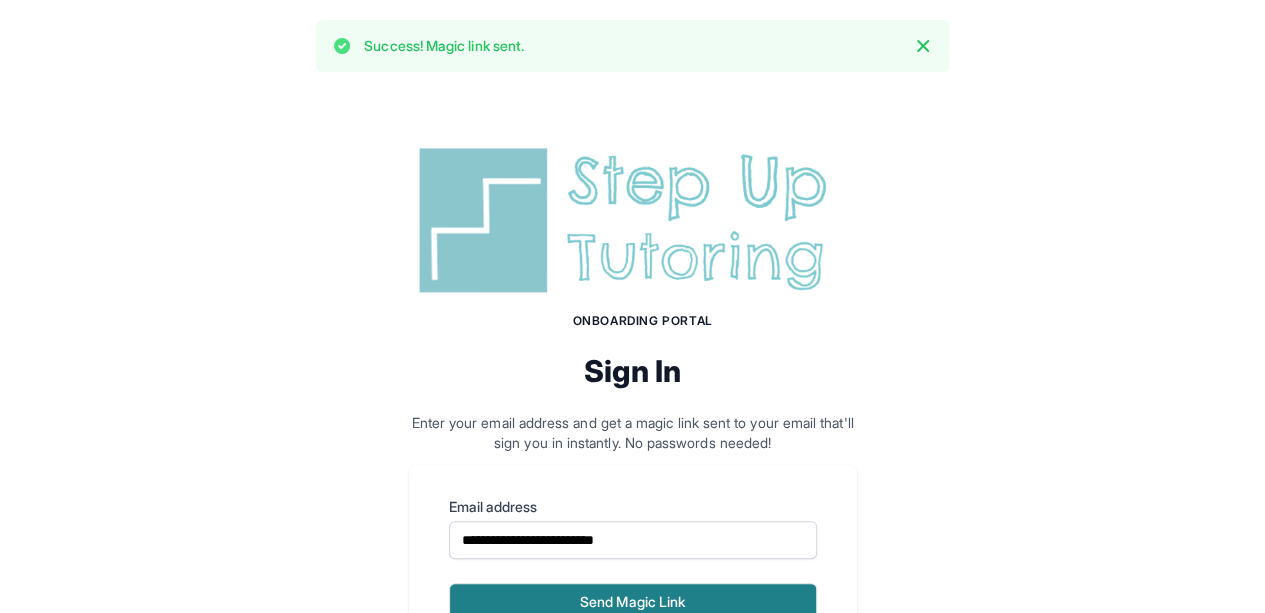 scroll, scrollTop: 192, scrollLeft: 0, axis: vertical 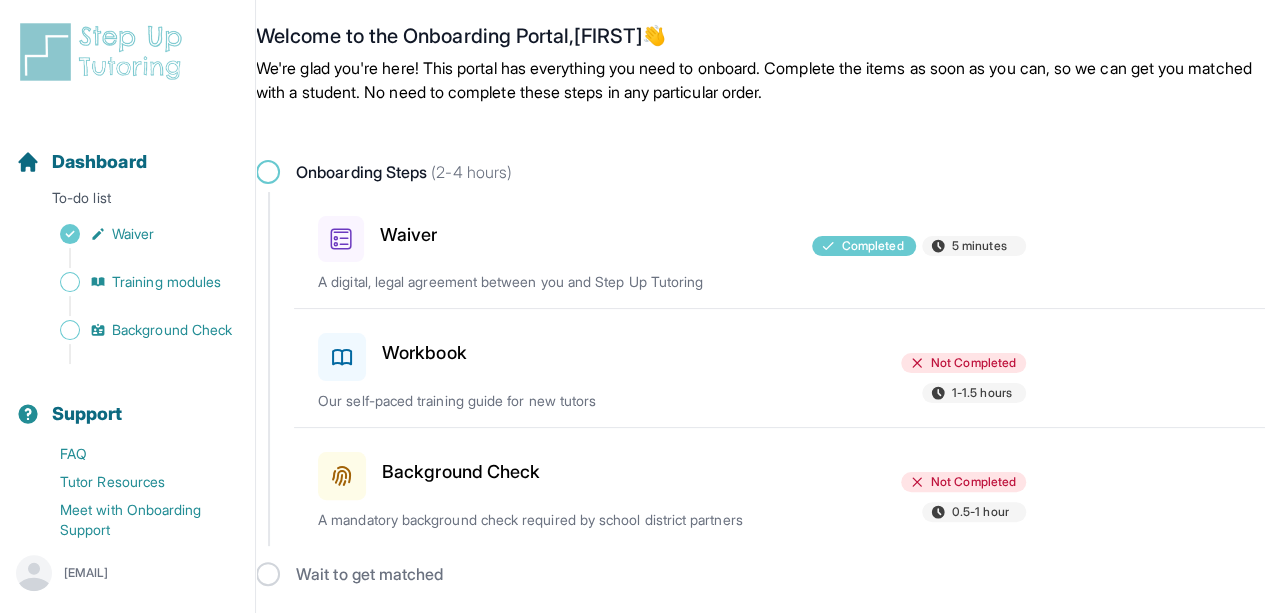 click on "Workbook" at bounding box center (424, 353) 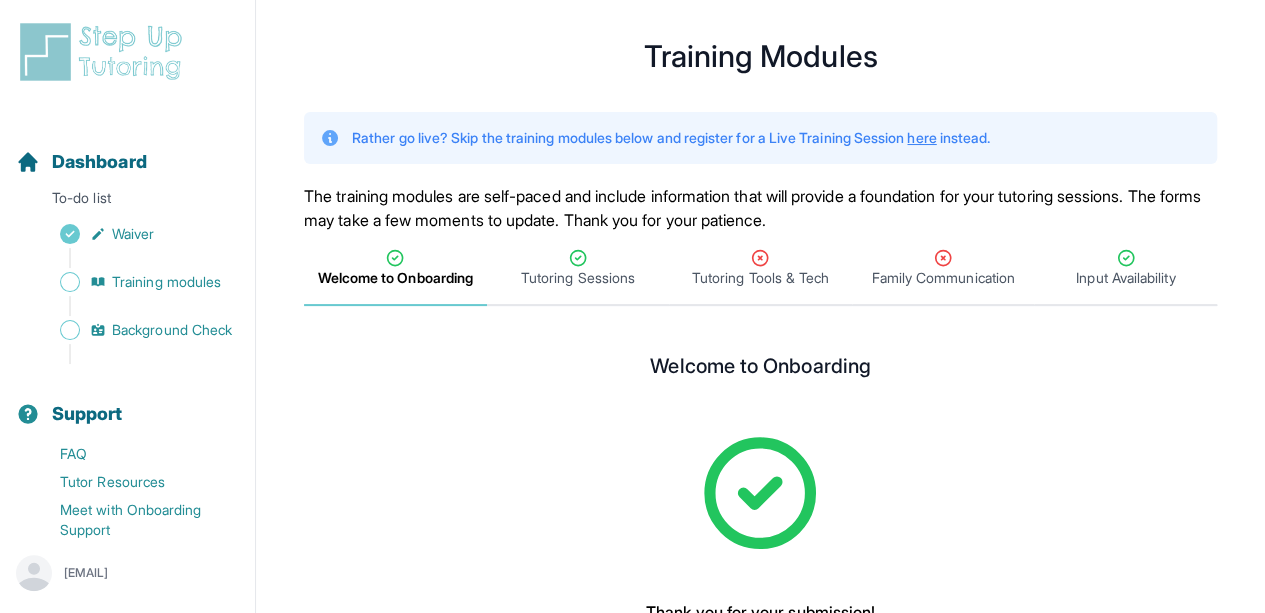 scroll, scrollTop: 0, scrollLeft: 0, axis: both 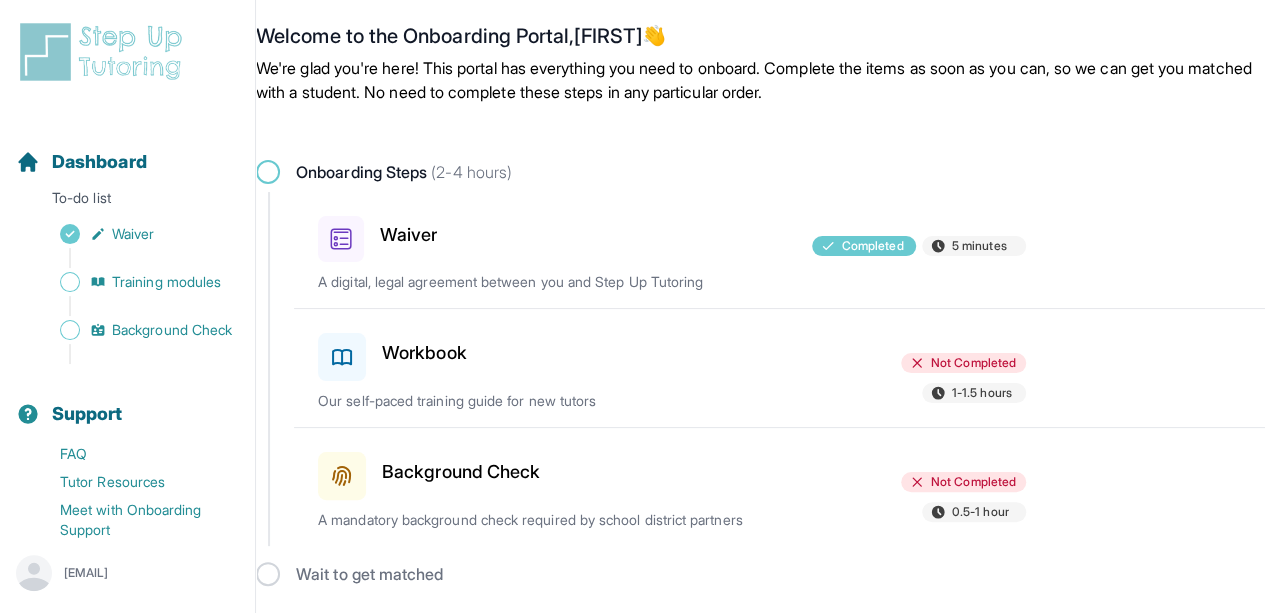 click on "Workbook" at bounding box center (424, 353) 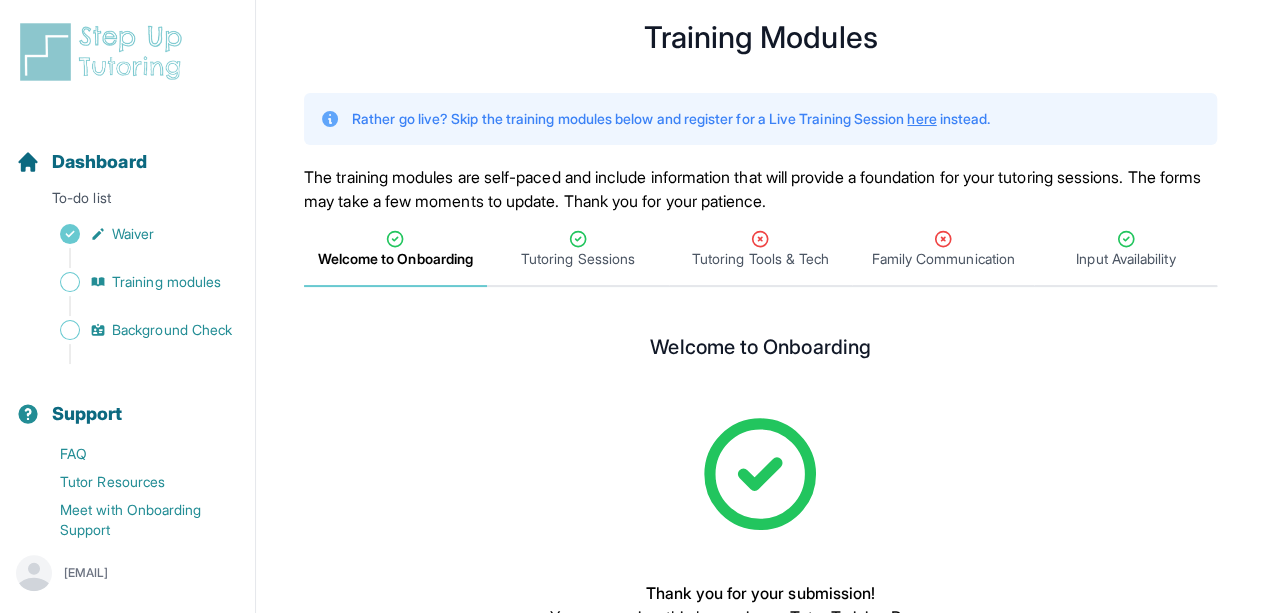 scroll, scrollTop: 48, scrollLeft: 0, axis: vertical 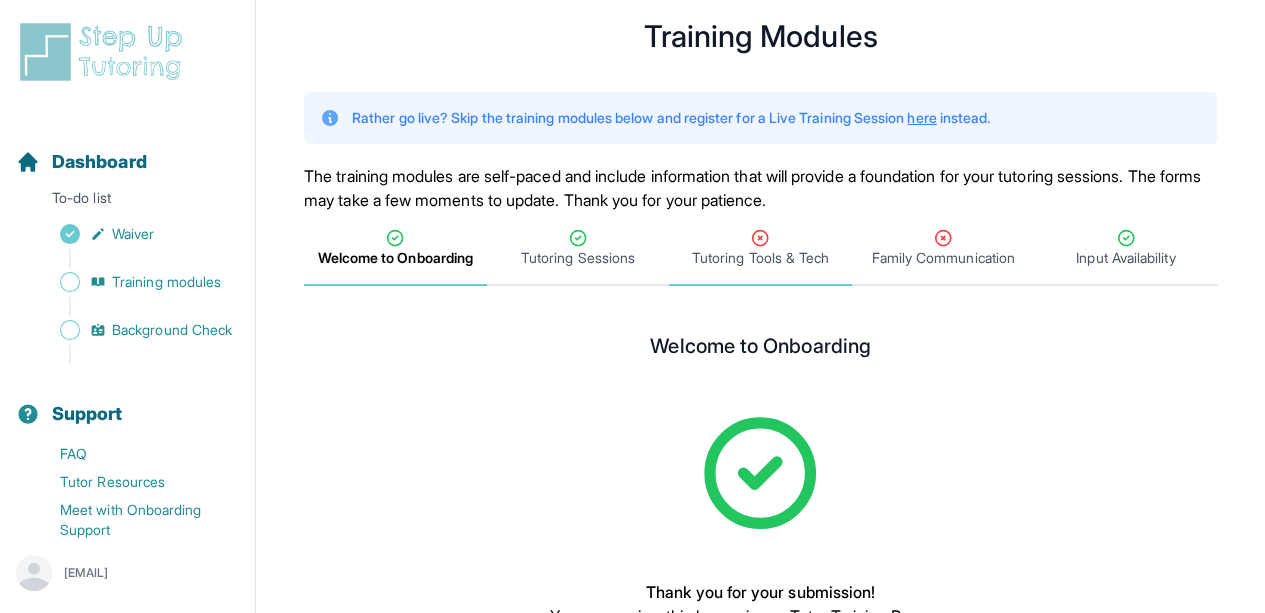 click on "Tutoring Tools & Tech" at bounding box center [760, 248] 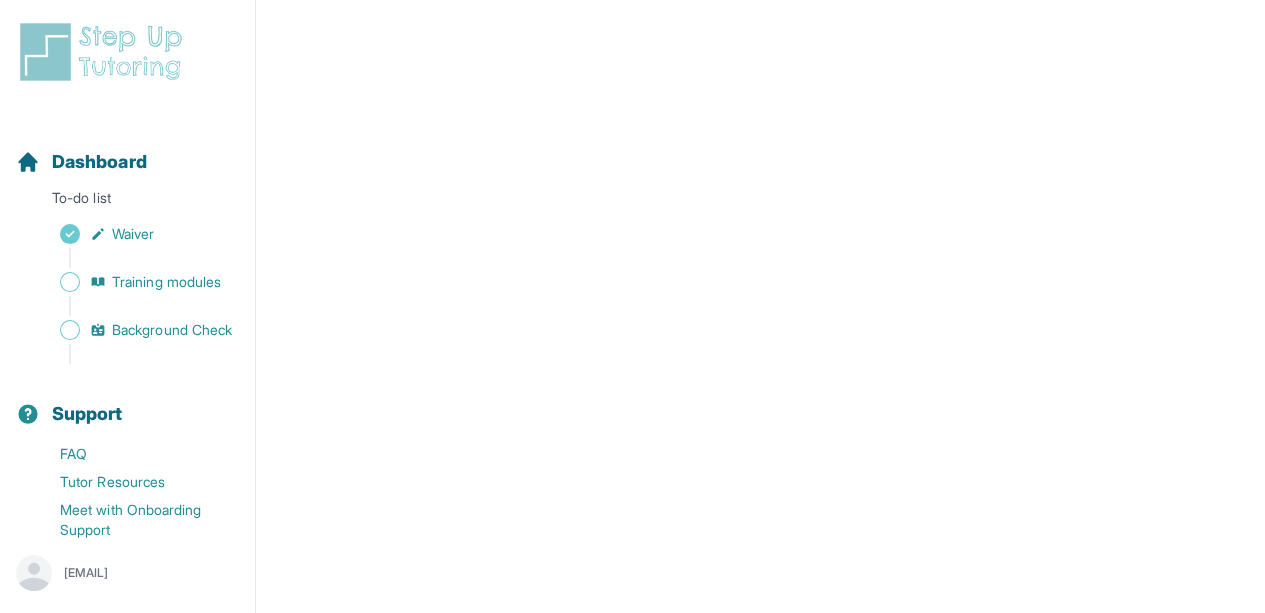 scroll, scrollTop: 1016, scrollLeft: 0, axis: vertical 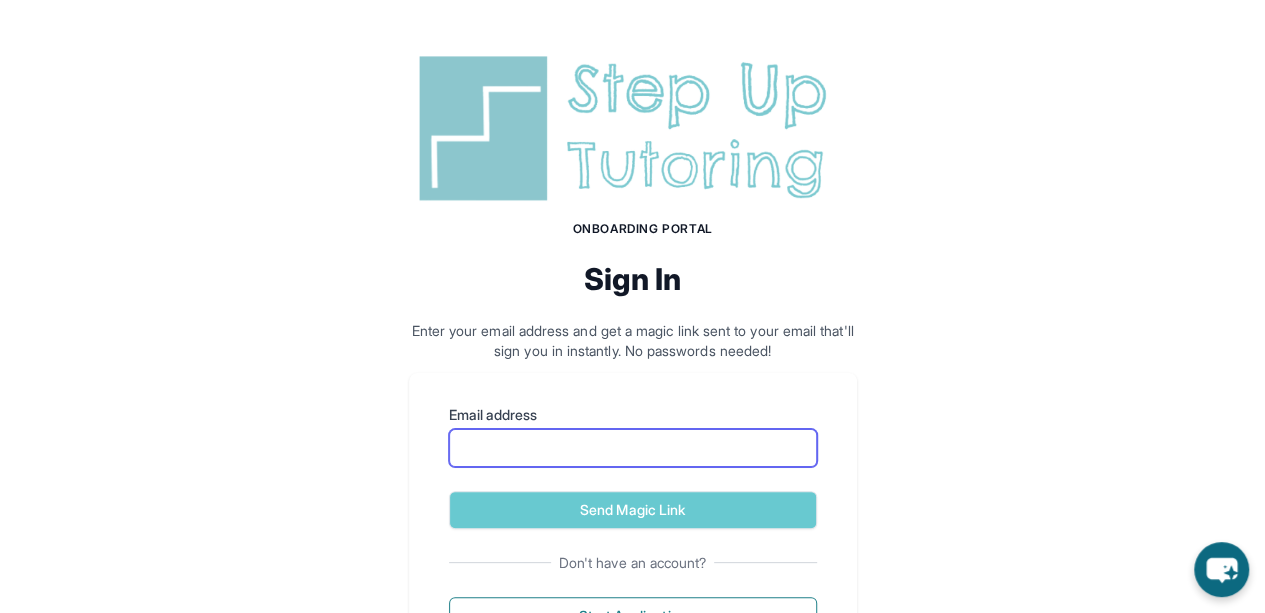 click on "Email address" at bounding box center (633, 448) 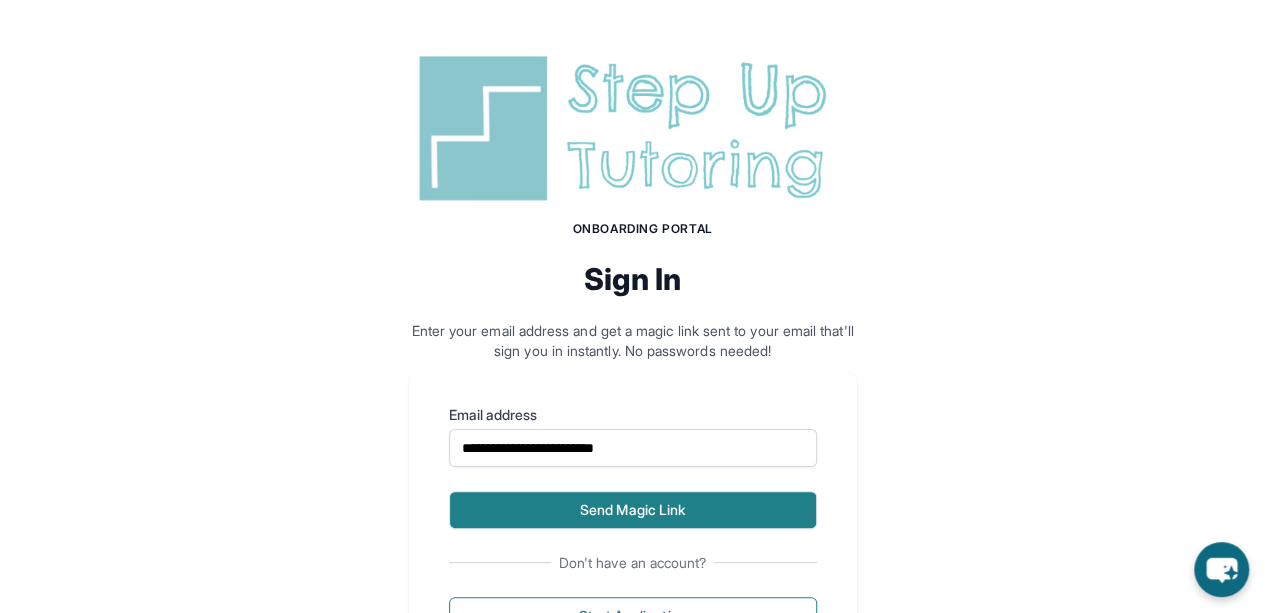 click on "Send Magic Link" at bounding box center (633, 510) 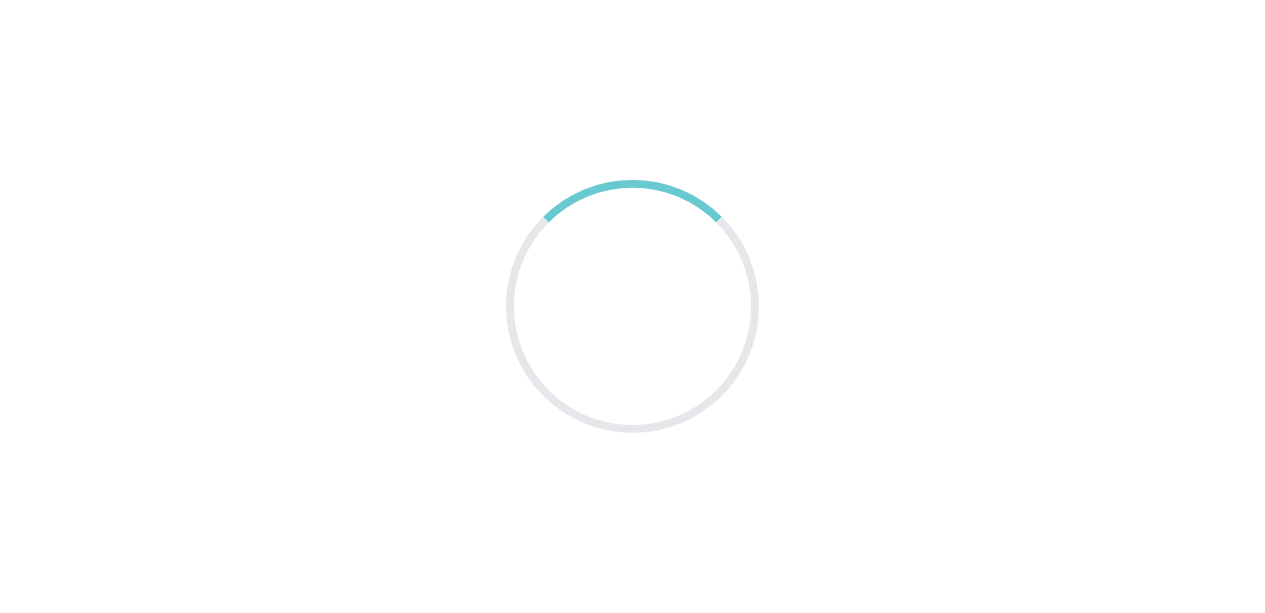 scroll, scrollTop: 0, scrollLeft: 0, axis: both 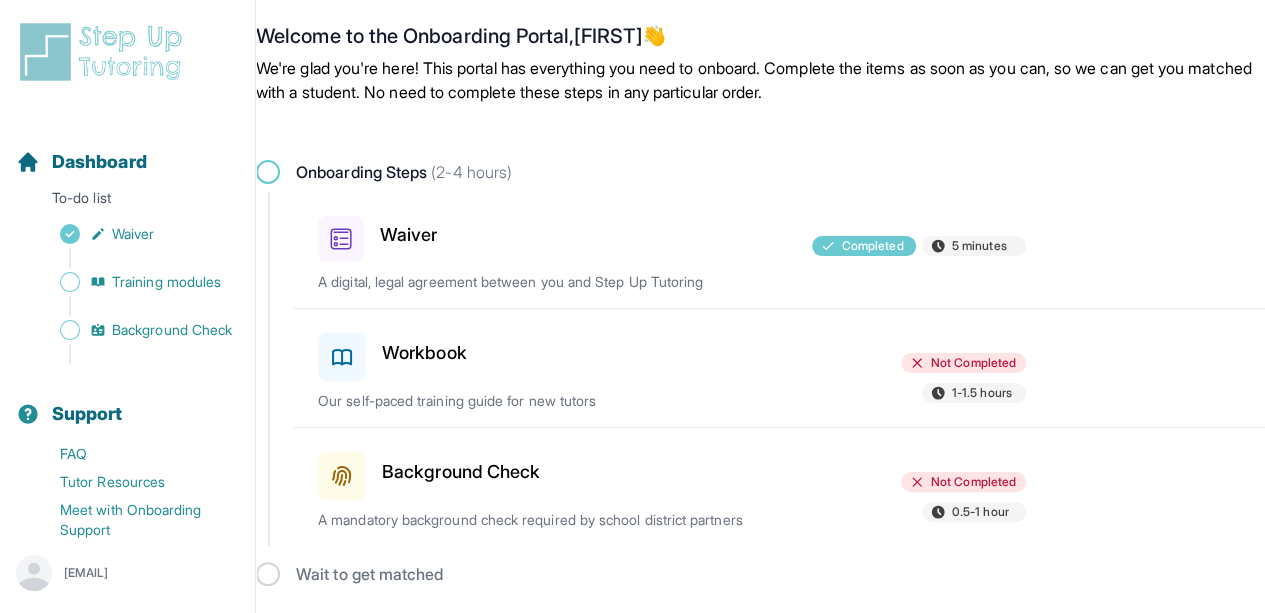 click on "Workbook" at bounding box center [424, 353] 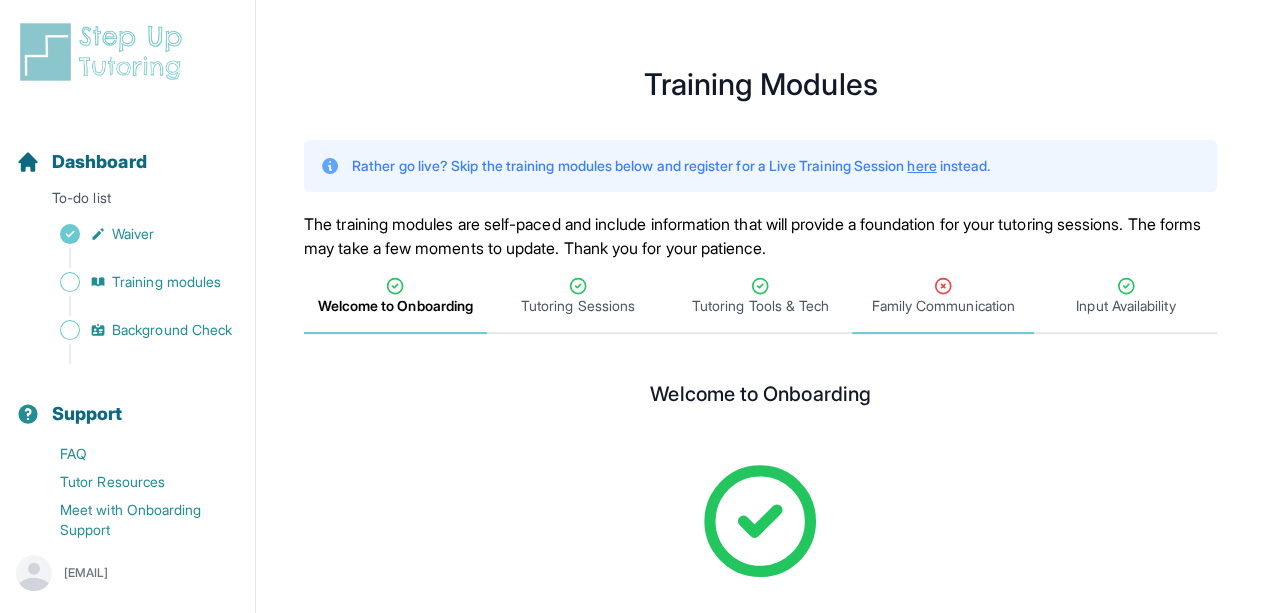 click on "Family Communication" at bounding box center [942, 306] 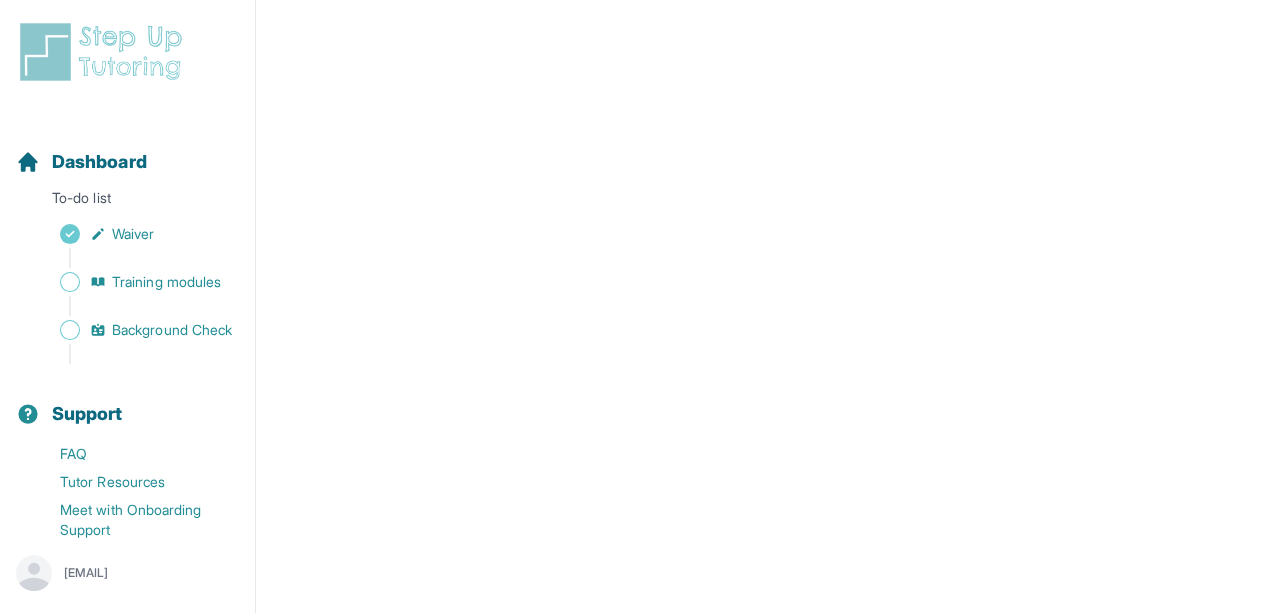 scroll, scrollTop: 1016, scrollLeft: 0, axis: vertical 